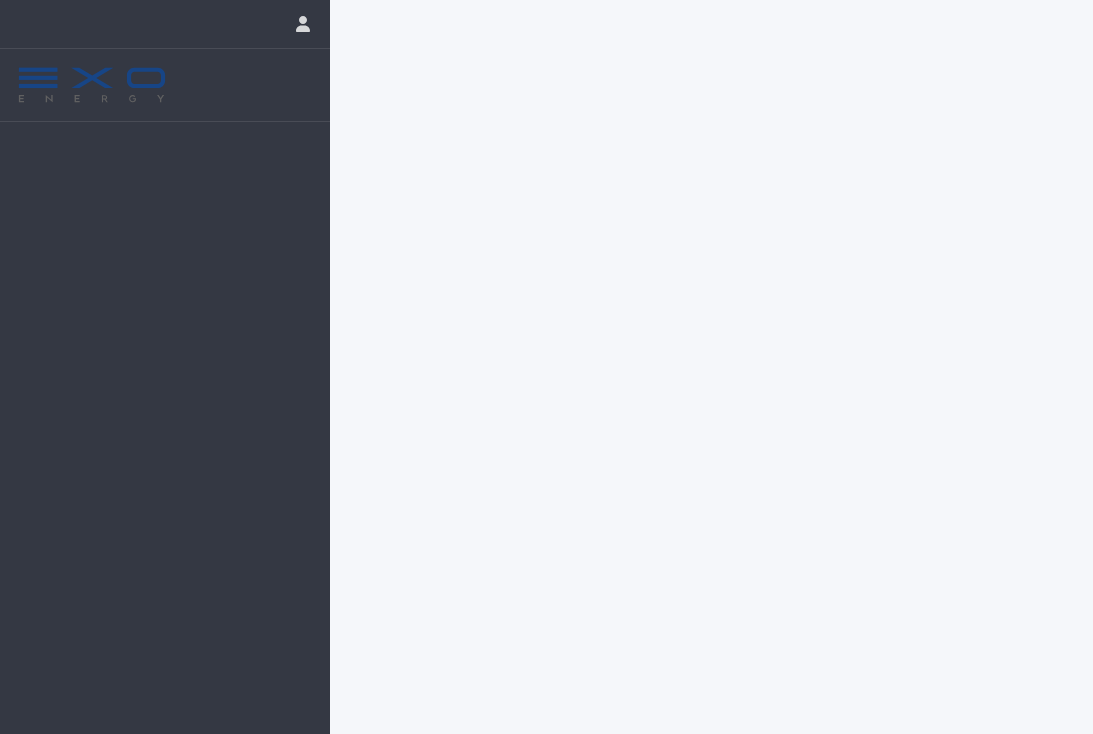 scroll, scrollTop: 0, scrollLeft: 0, axis: both 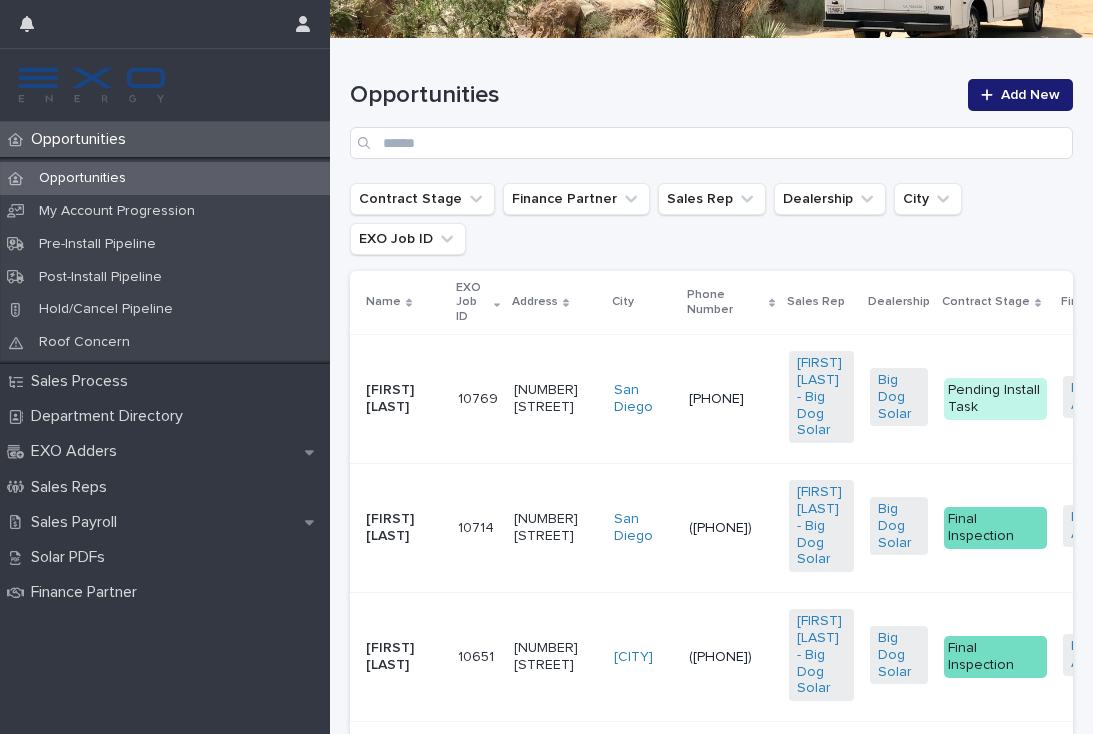 click on "([PHONE])" at bounding box center [731, 657] 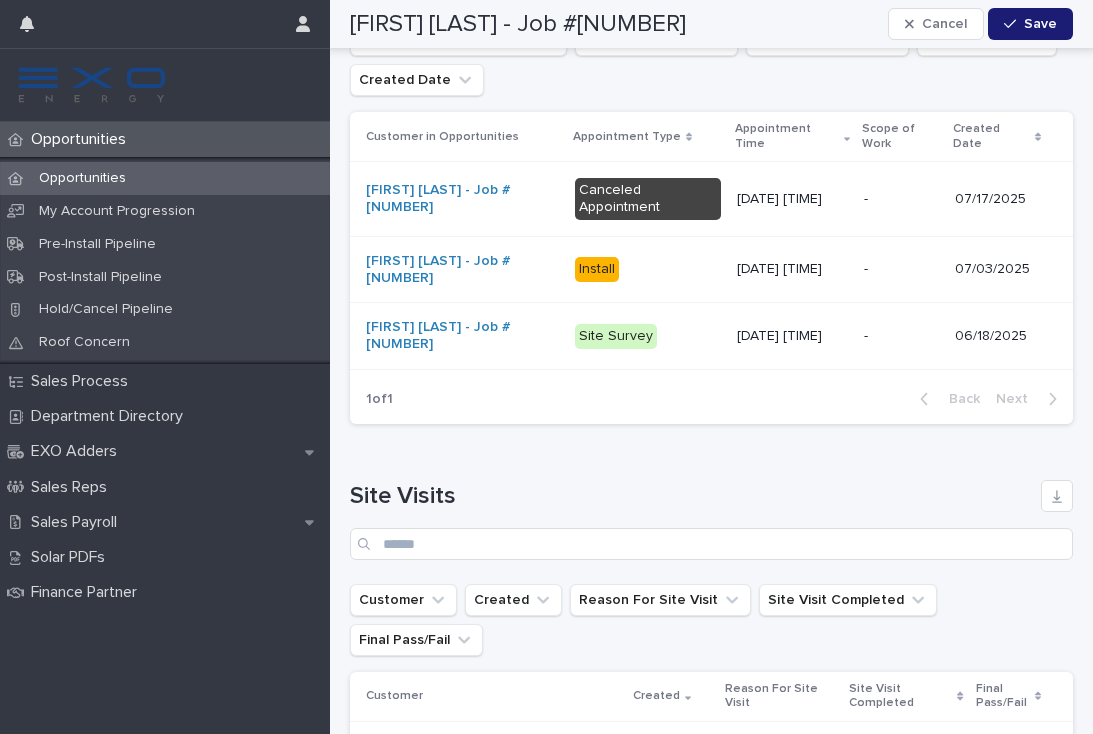 scroll, scrollTop: 2742, scrollLeft: 0, axis: vertical 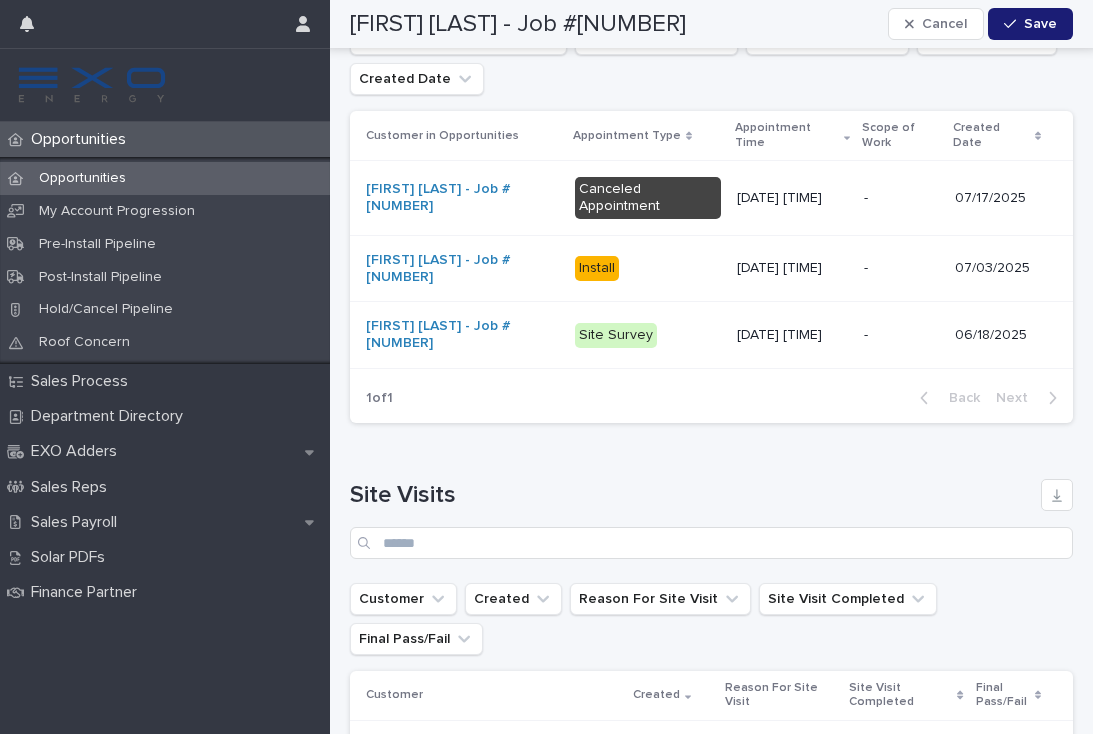 click on "-" at bounding box center [901, 198] 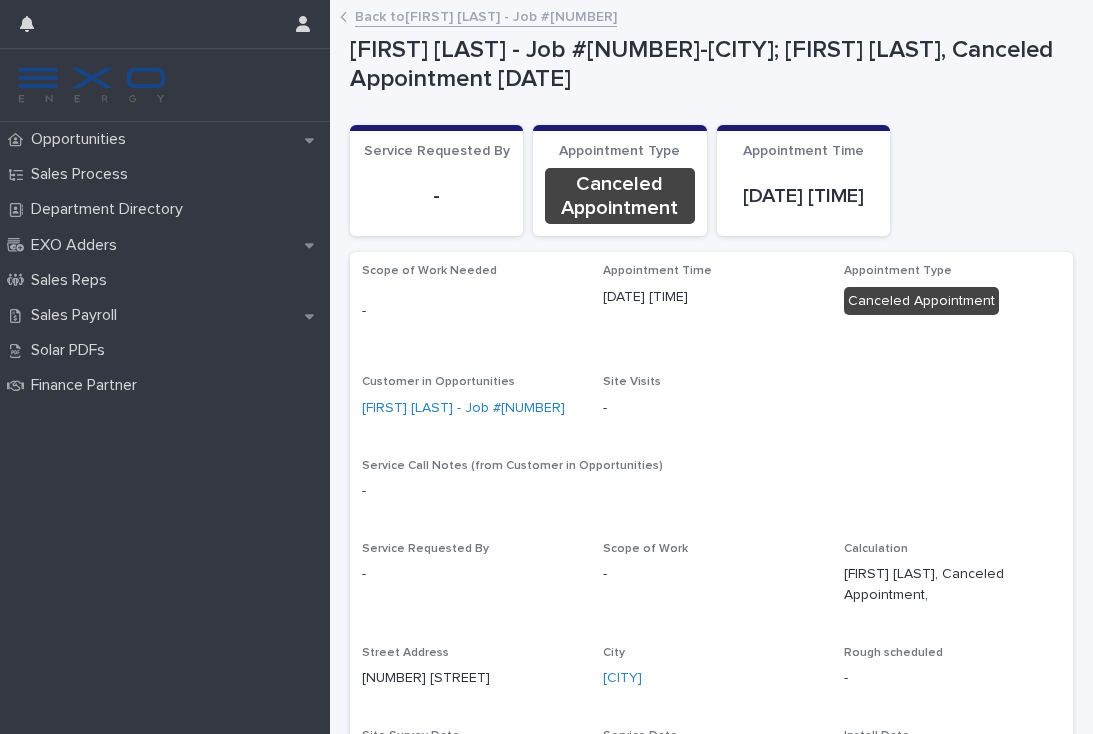 scroll, scrollTop: 0, scrollLeft: 0, axis: both 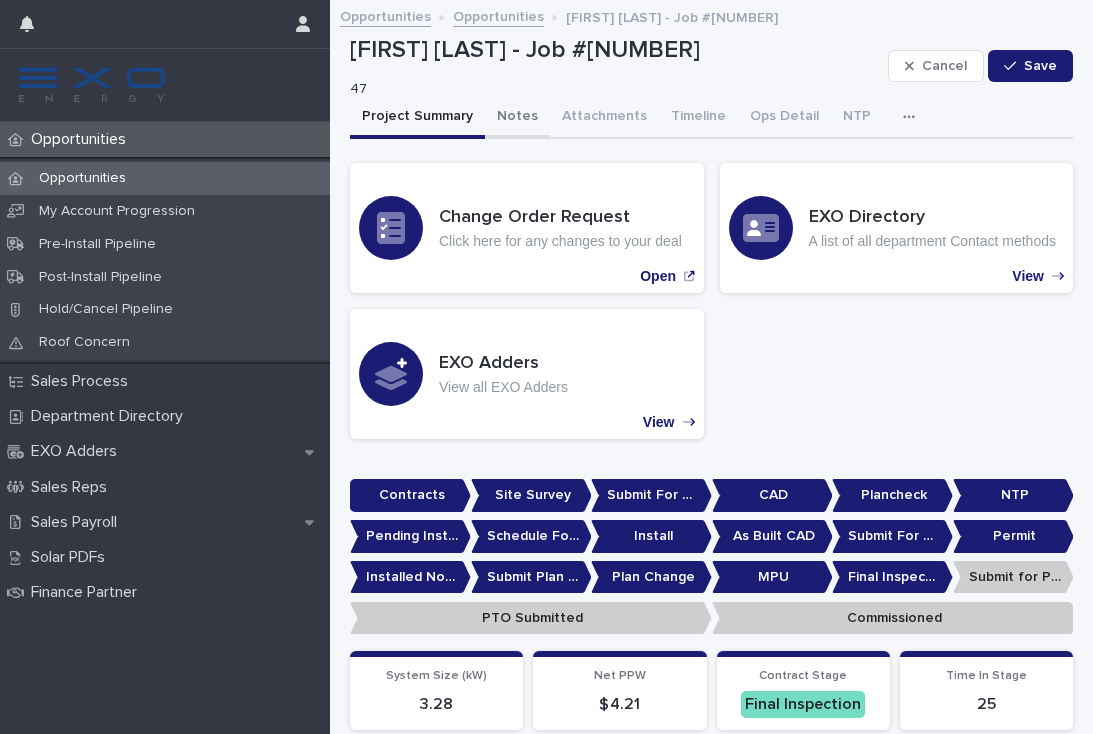 click on "Notes" at bounding box center [517, 118] 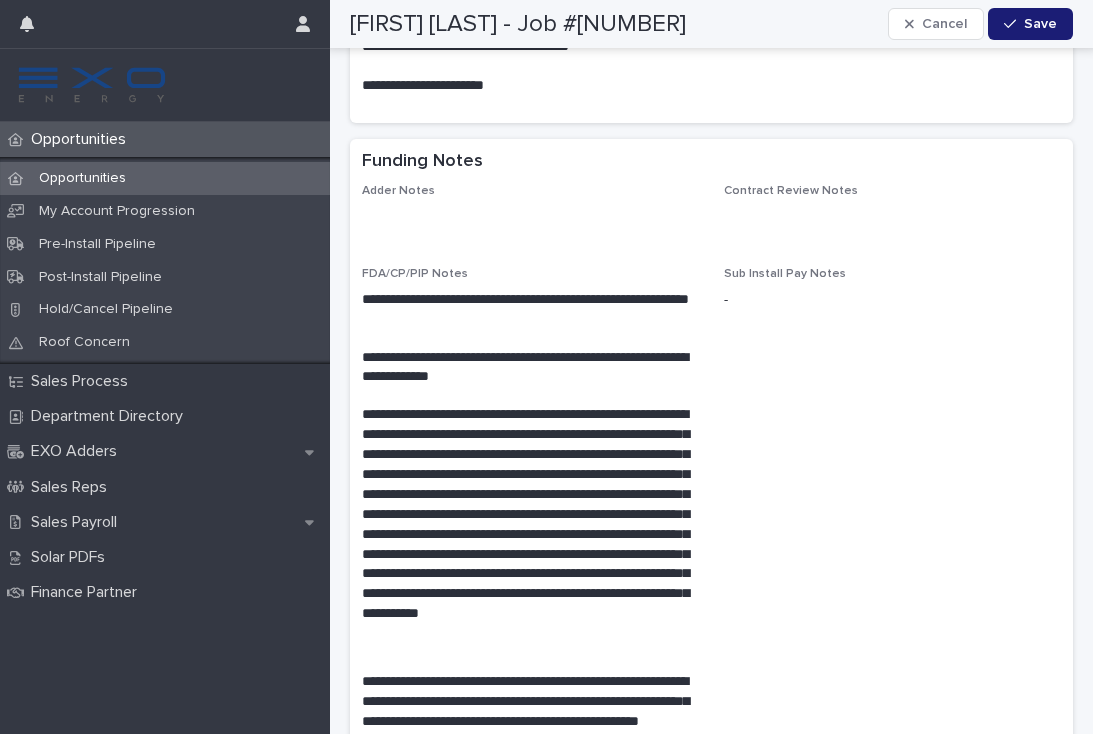 scroll, scrollTop: 1664, scrollLeft: 0, axis: vertical 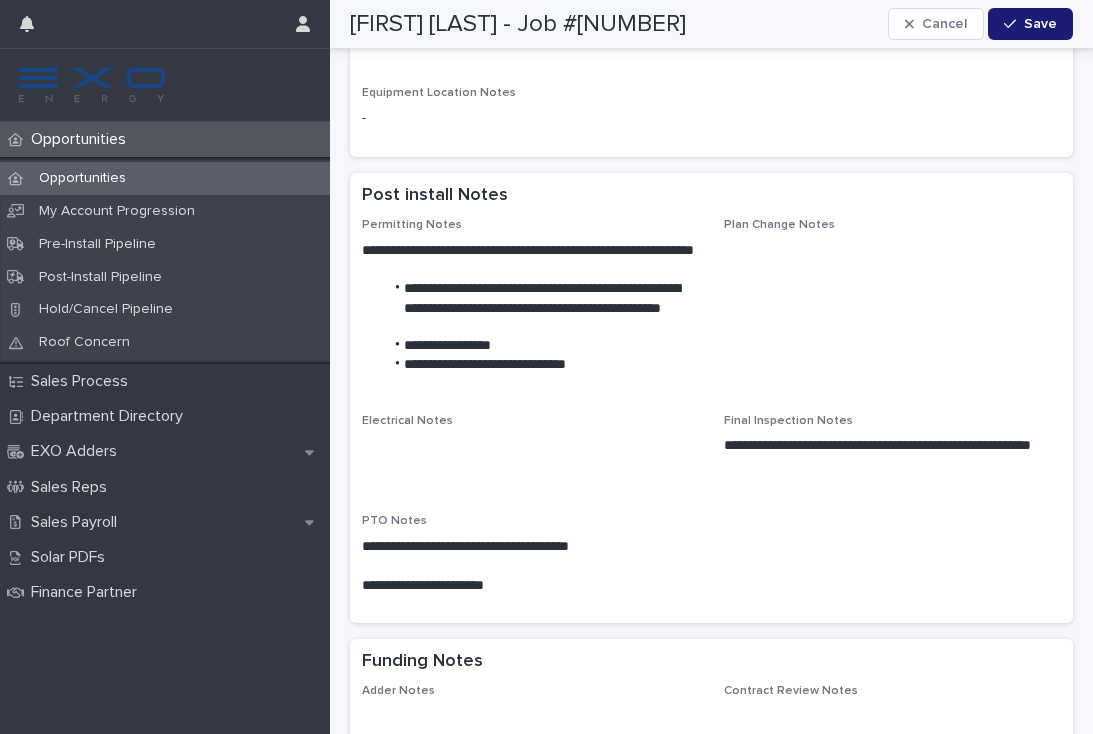 click on "Opportunities" at bounding box center (82, 139) 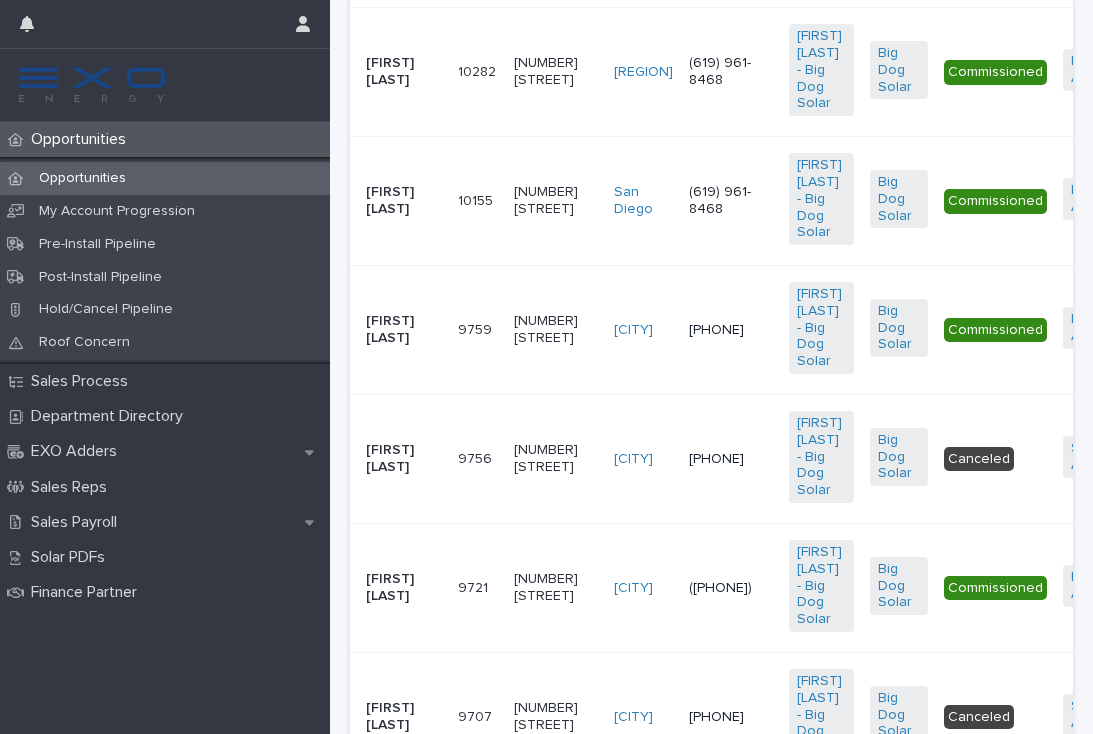 click on "Opportunities" at bounding box center (82, 139) 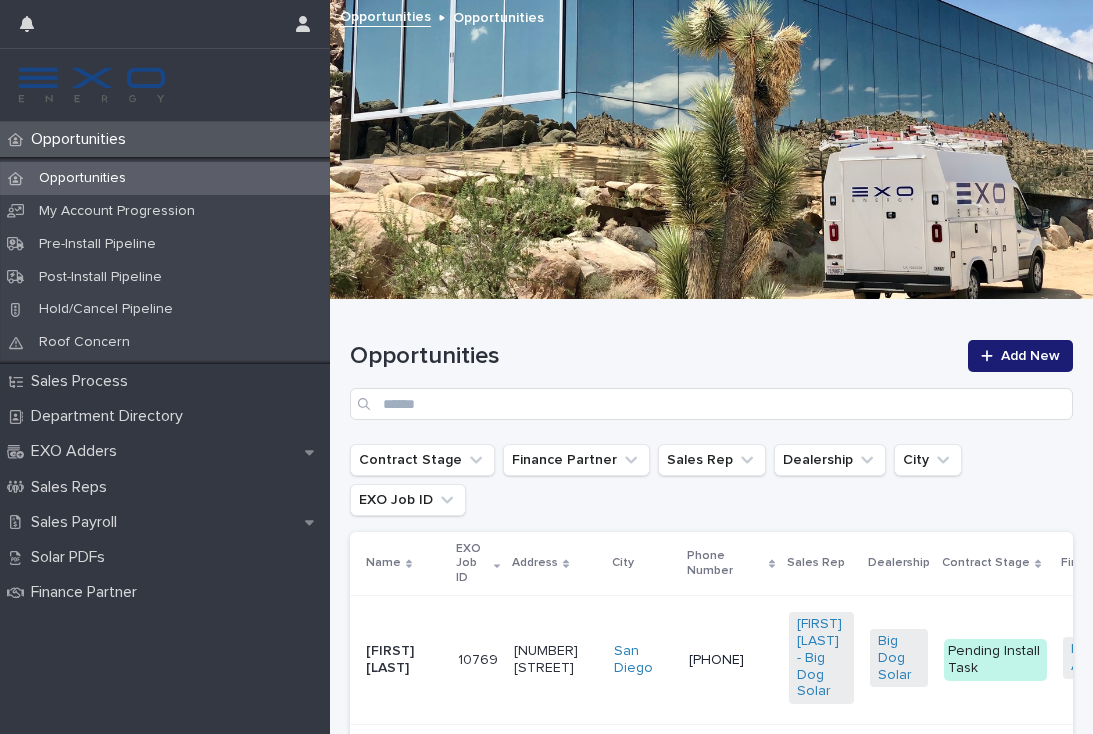 scroll, scrollTop: 0, scrollLeft: 0, axis: both 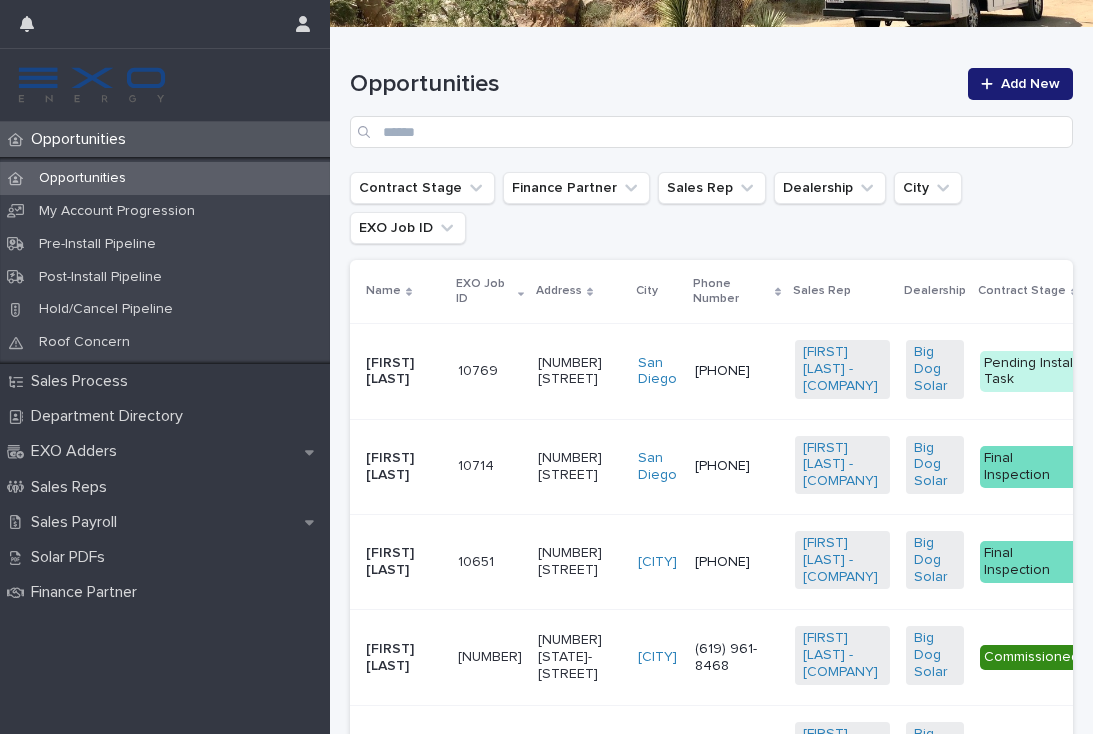click on "[FIRST] [LAST]" at bounding box center (404, 562) 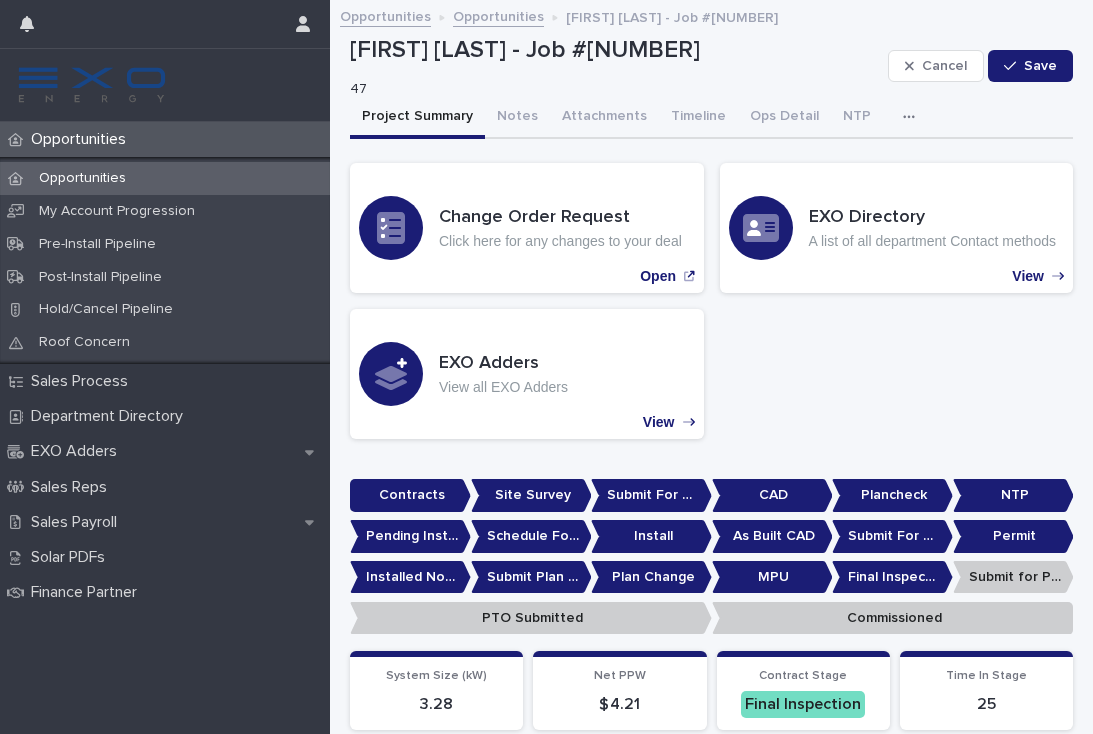 scroll, scrollTop: 0, scrollLeft: 0, axis: both 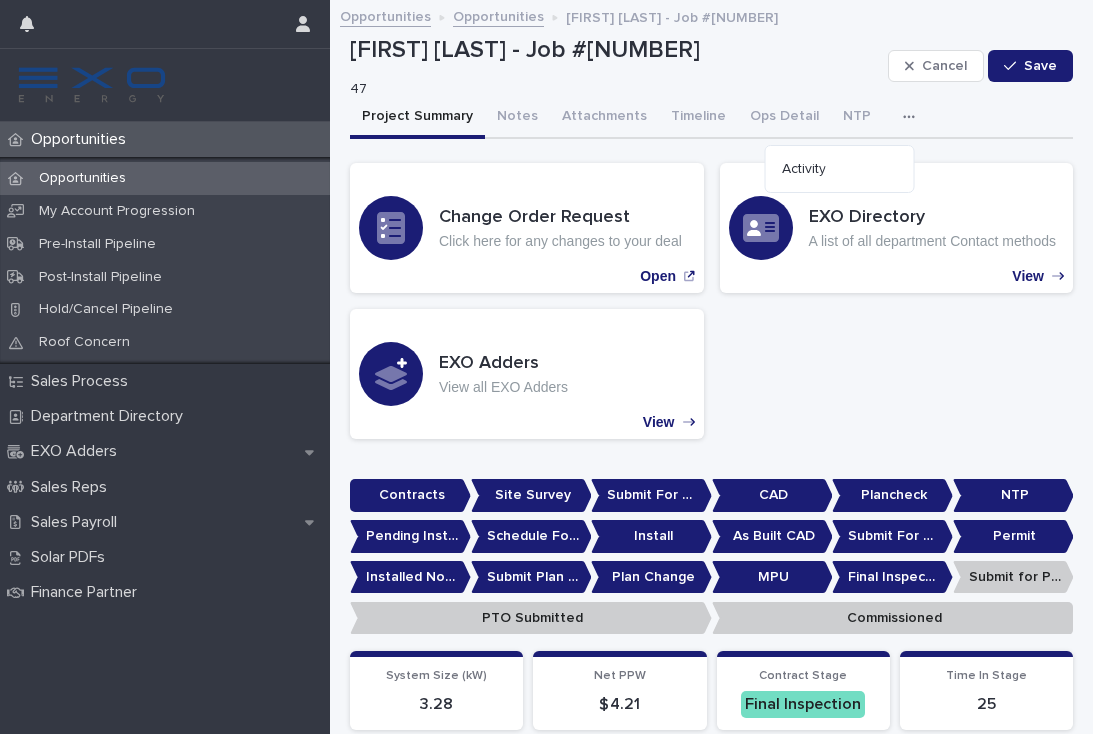 click on "Activity" at bounding box center (840, 169) 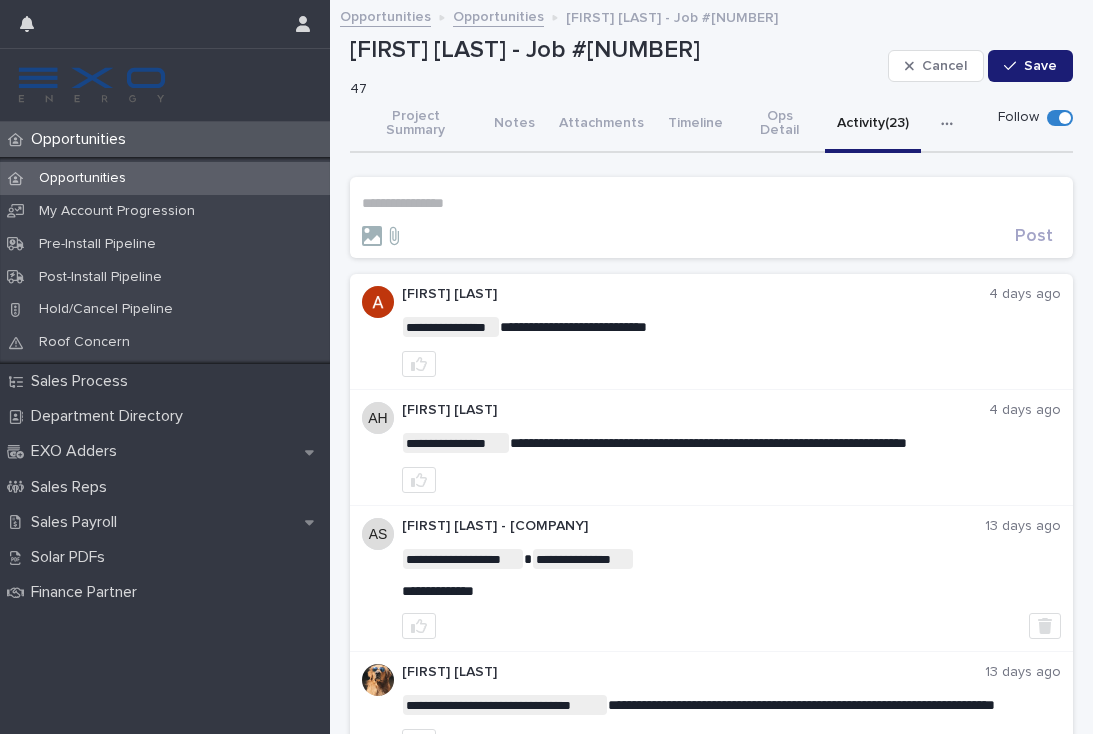 click on "Notes" at bounding box center (514, 125) 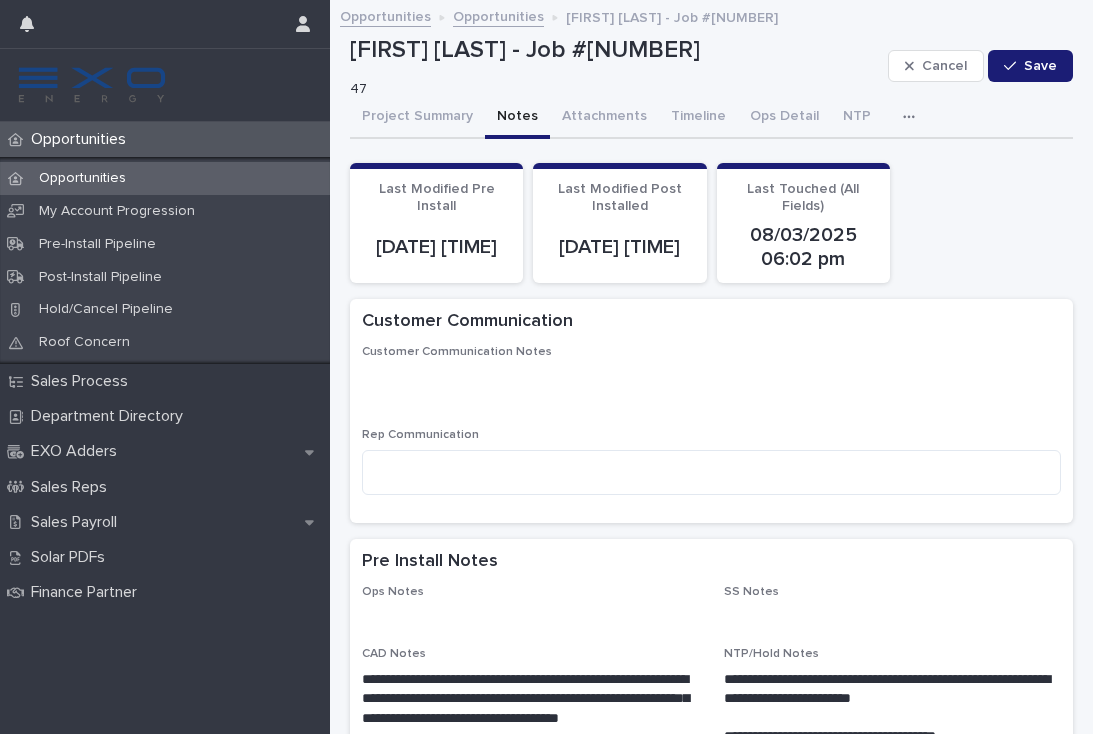 click on "Opportunities" at bounding box center (165, 139) 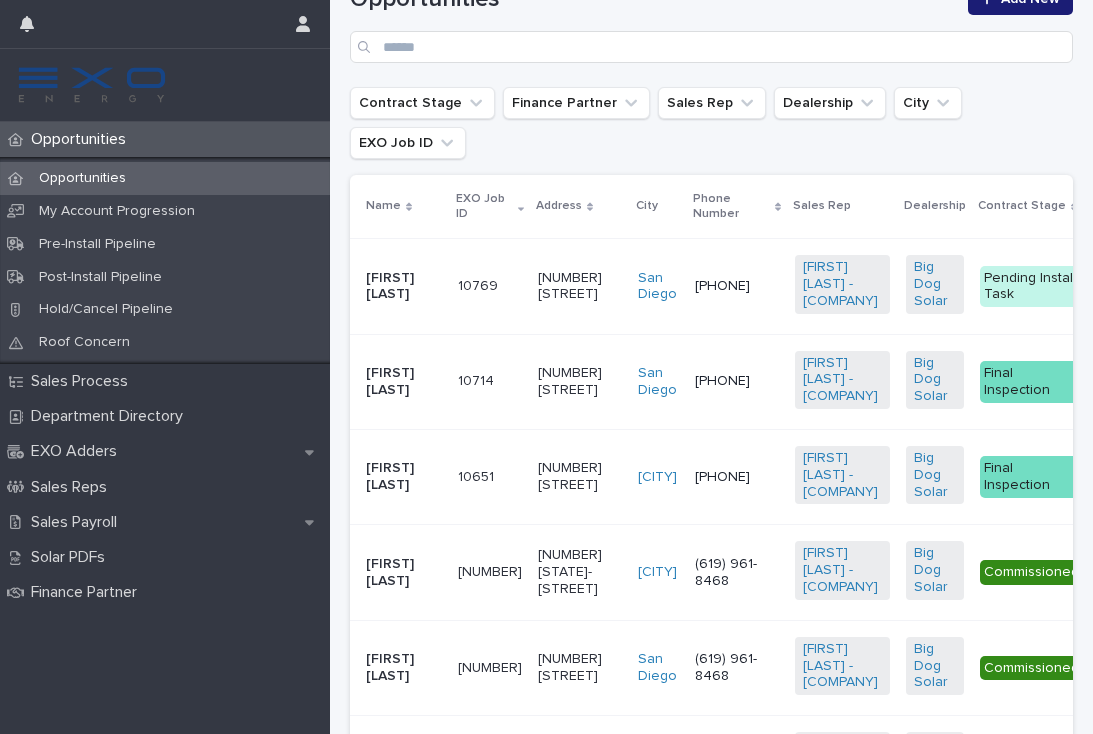 scroll, scrollTop: 359, scrollLeft: 0, axis: vertical 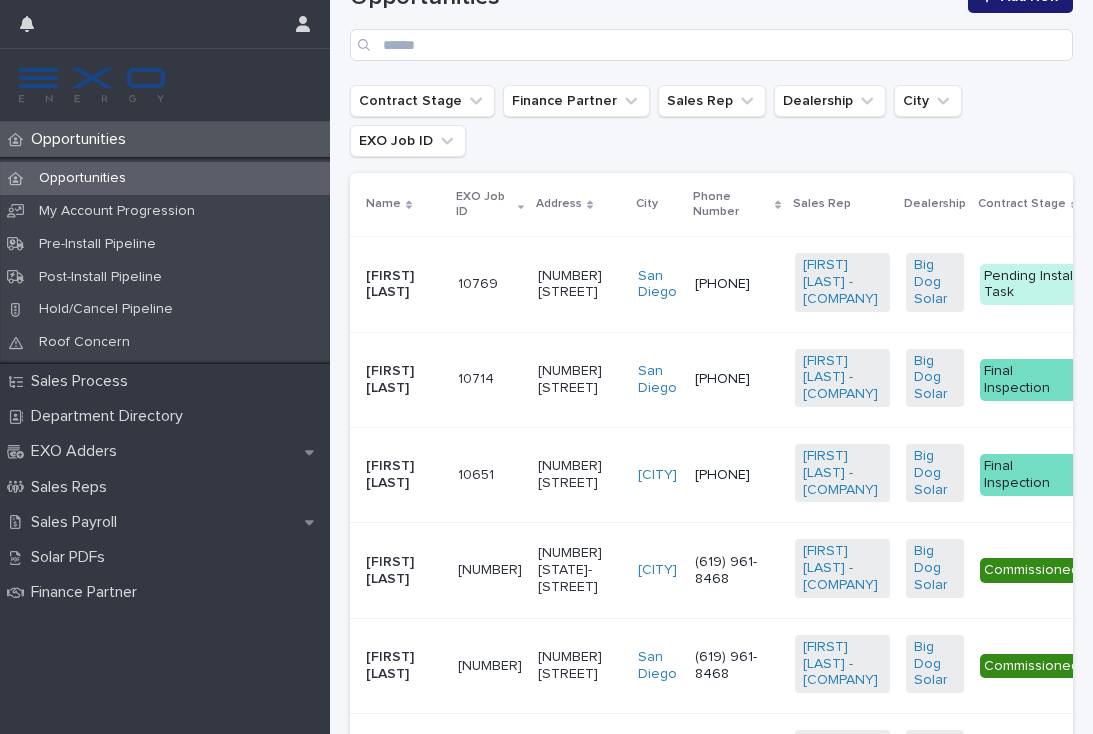 click on "Final Inspection" at bounding box center [1031, 475] 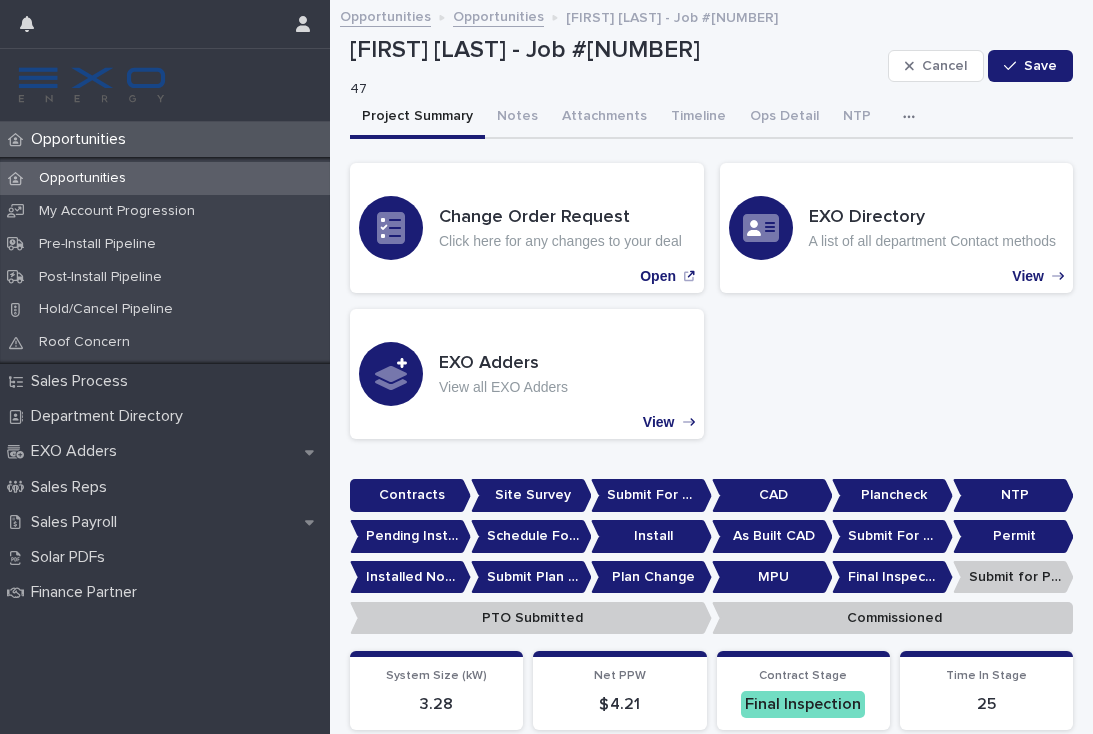 scroll, scrollTop: 0, scrollLeft: 0, axis: both 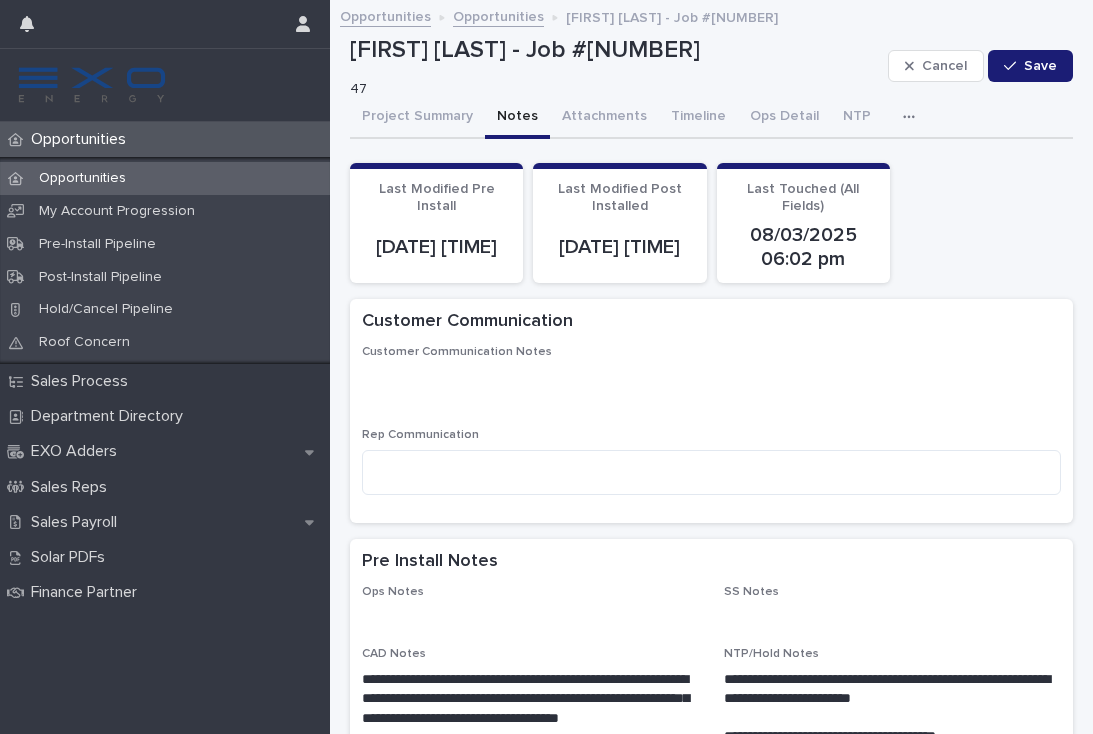 click 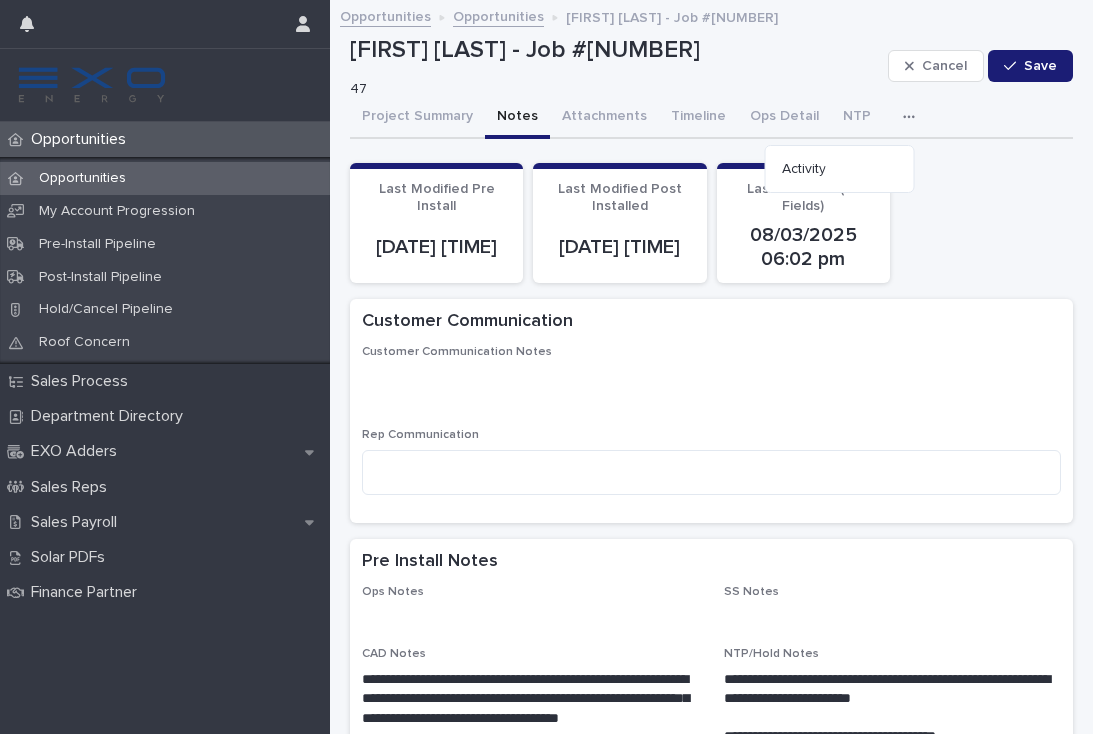 click on "Activity" at bounding box center [840, 169] 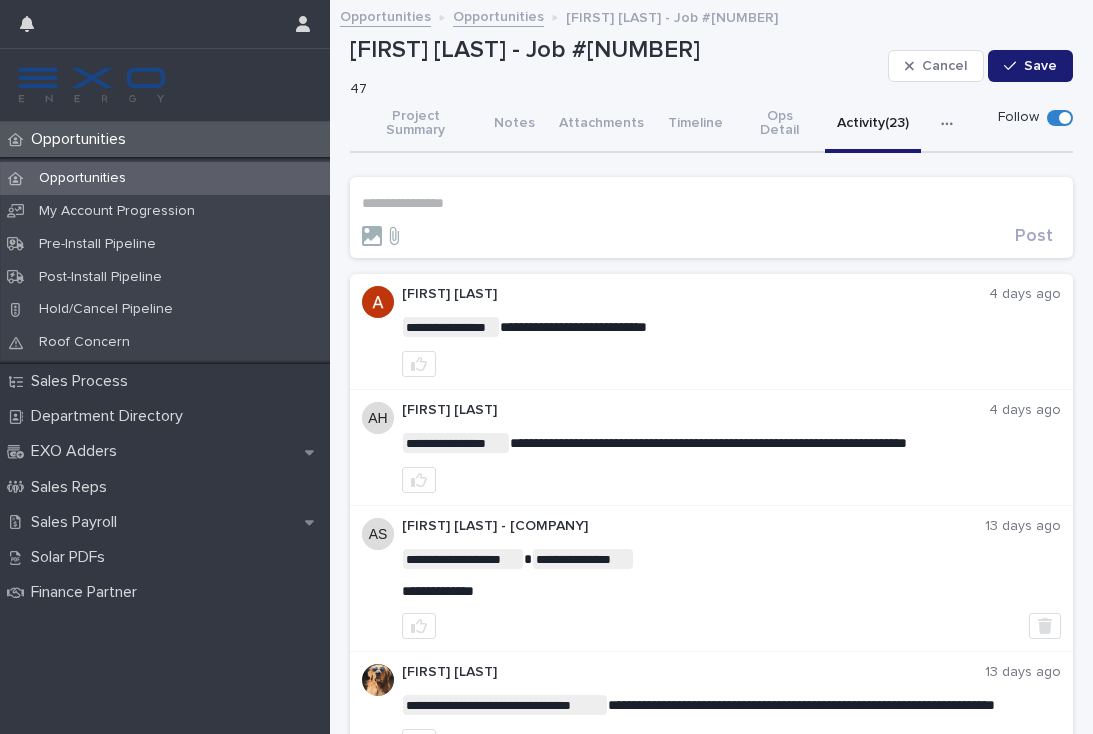 scroll, scrollTop: 0, scrollLeft: 0, axis: both 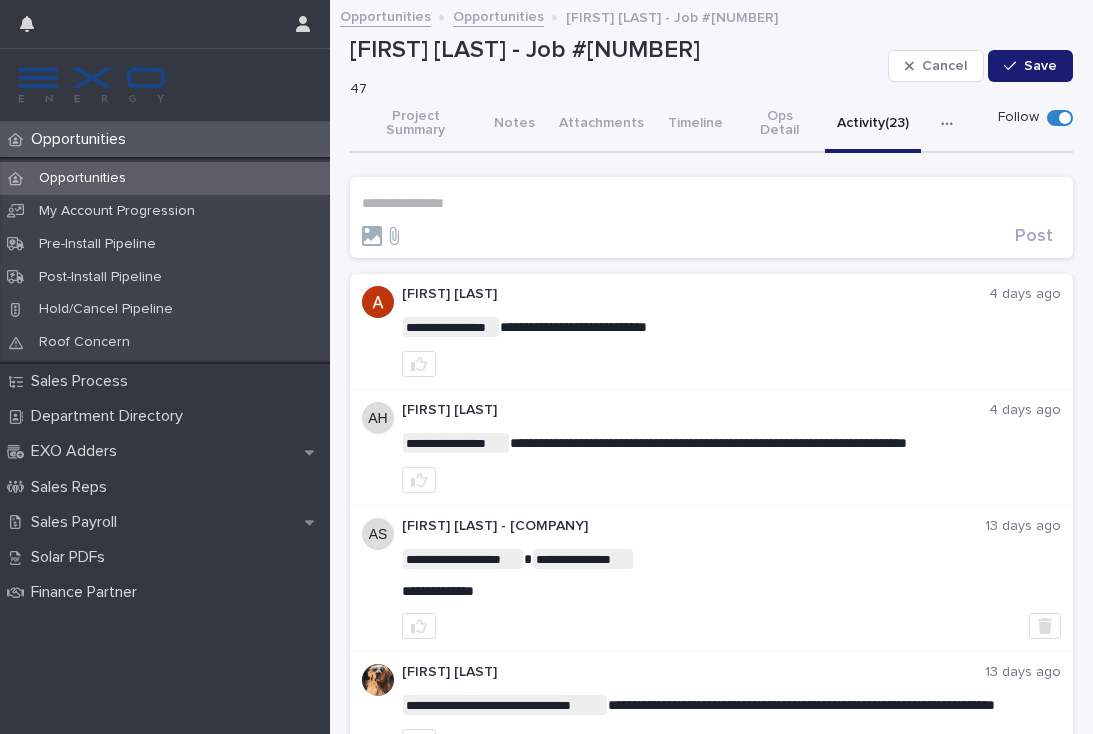 click on "Opportunities" at bounding box center [82, 139] 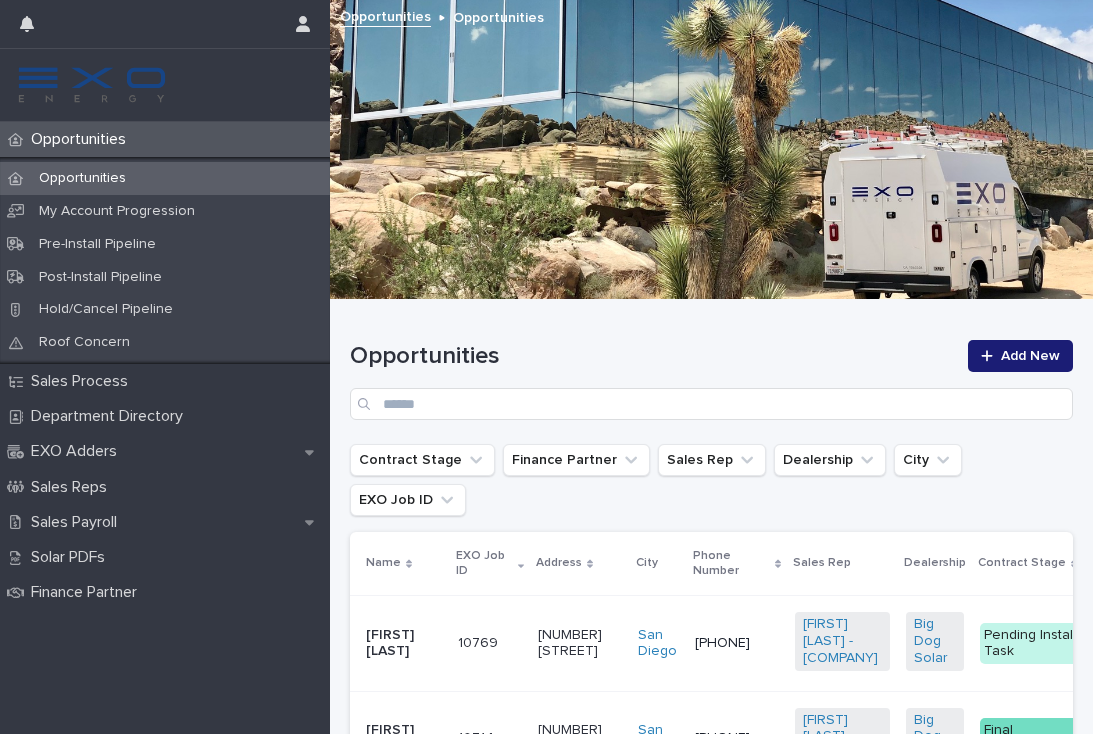scroll, scrollTop: 0, scrollLeft: 0, axis: both 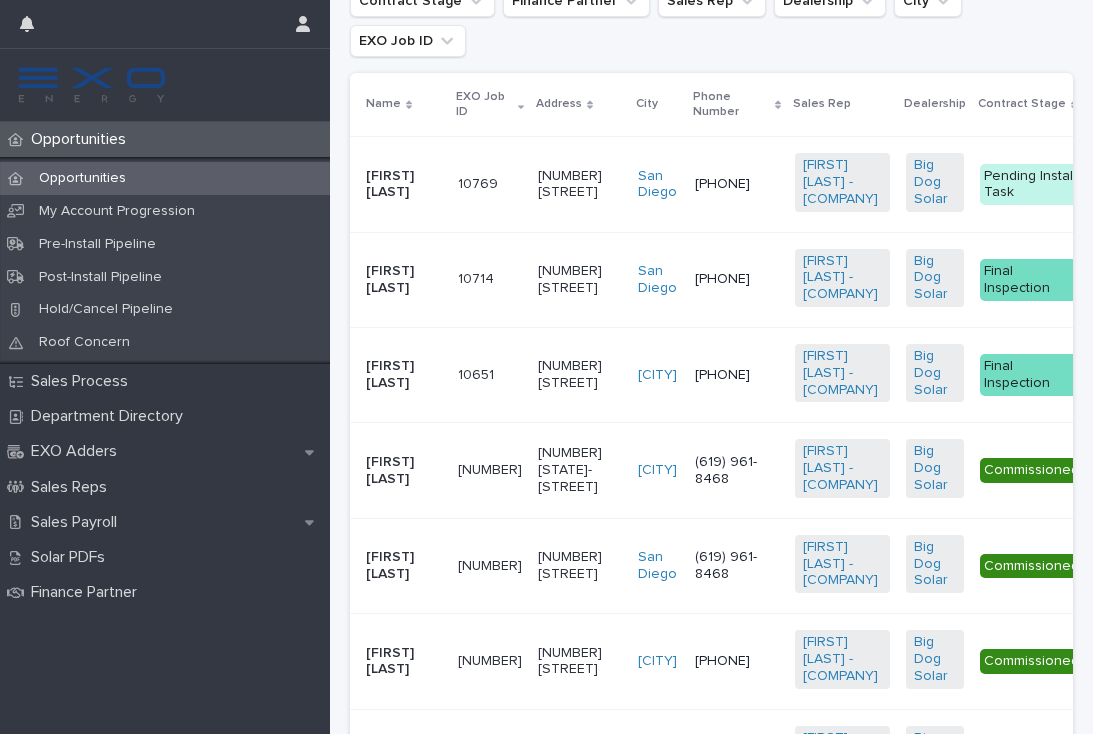 click on "(619) 961-8468" at bounding box center [737, 470] 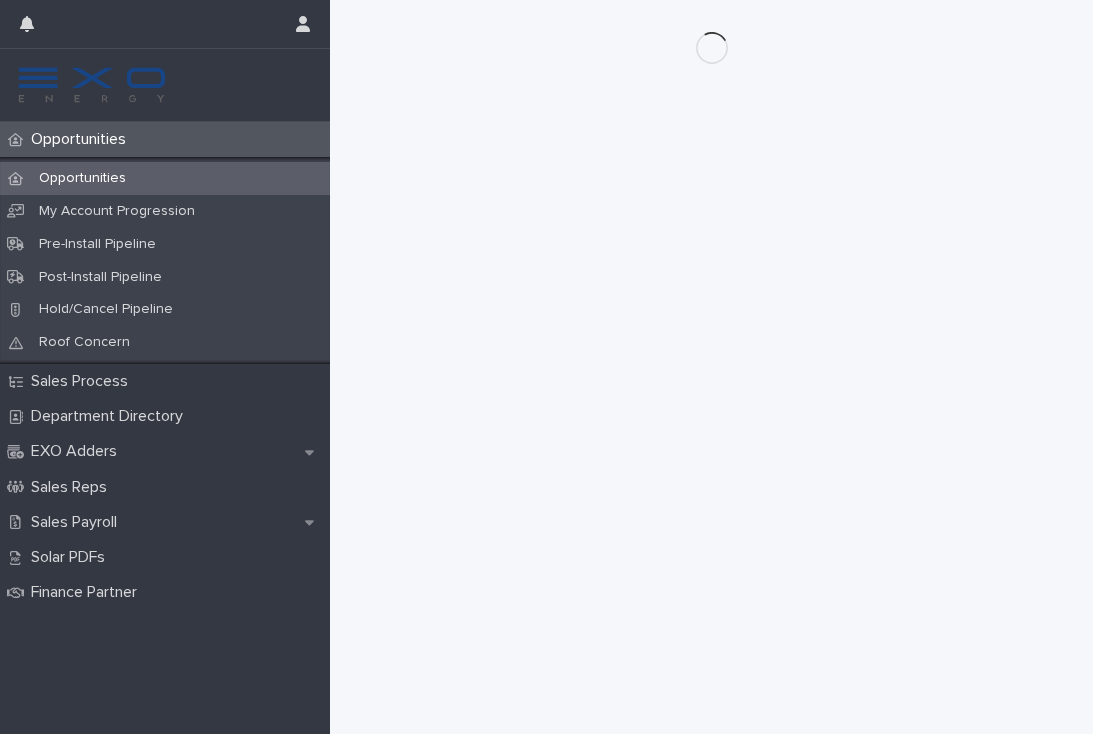 click on "Opportunities" at bounding box center [82, 139] 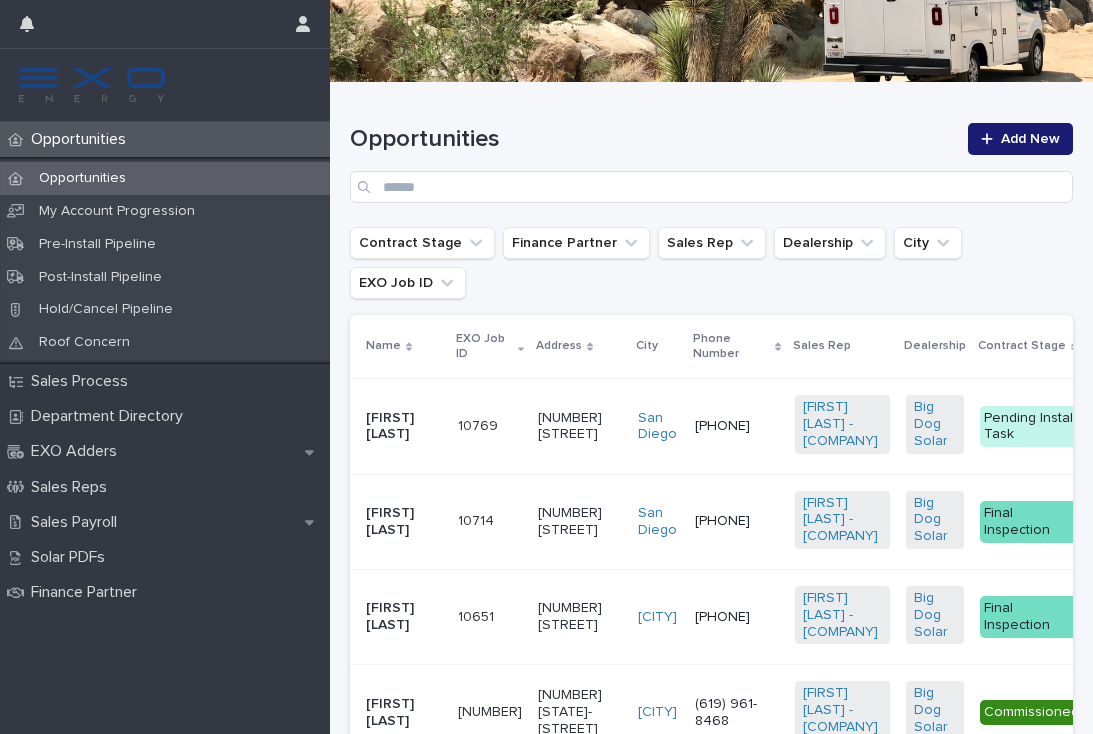 scroll, scrollTop: 227, scrollLeft: 0, axis: vertical 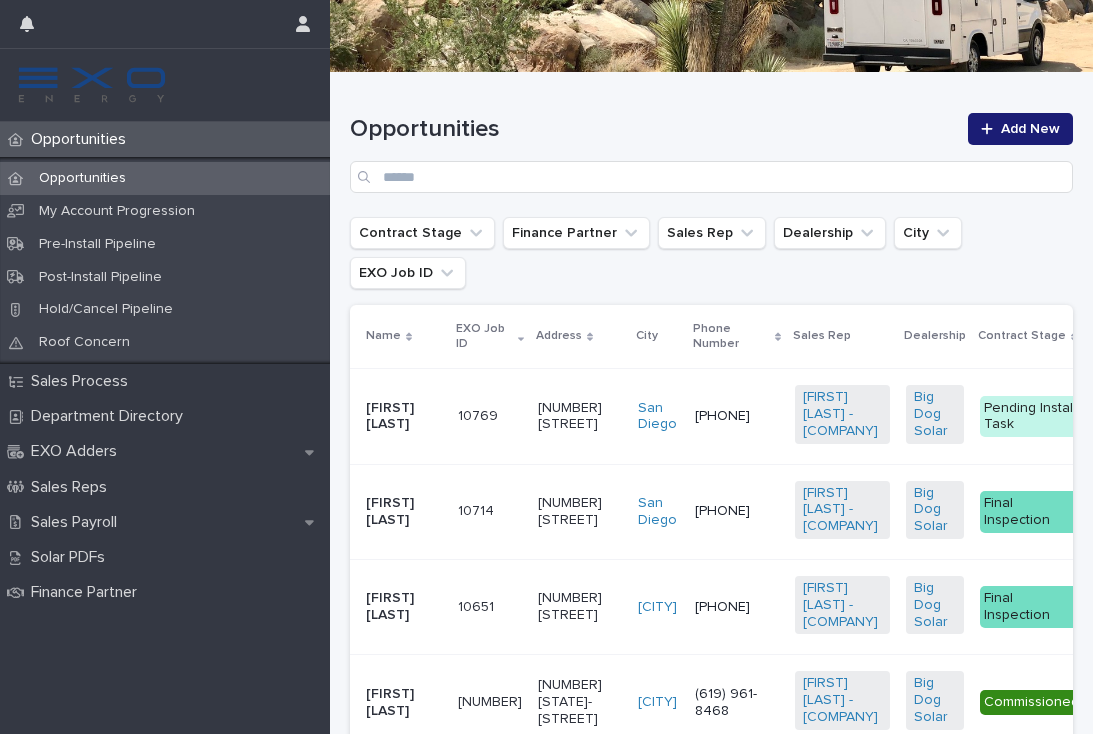 click on "Pending Install Task" at bounding box center [1031, 416] 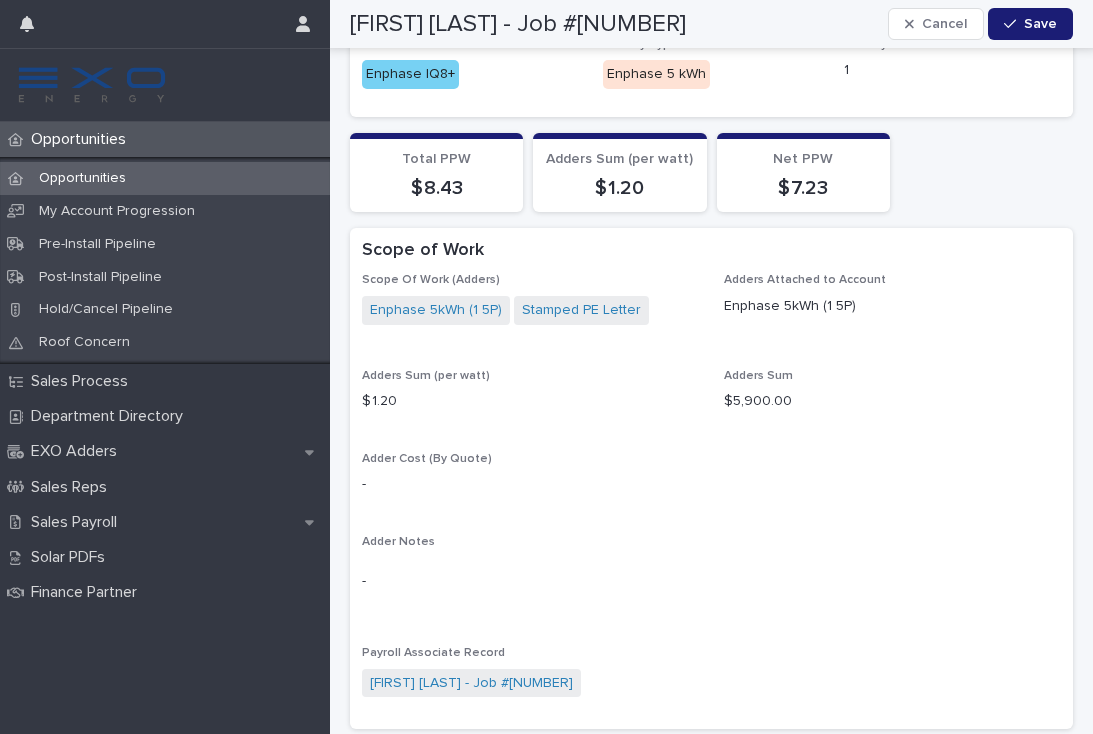 scroll, scrollTop: 1929, scrollLeft: 0, axis: vertical 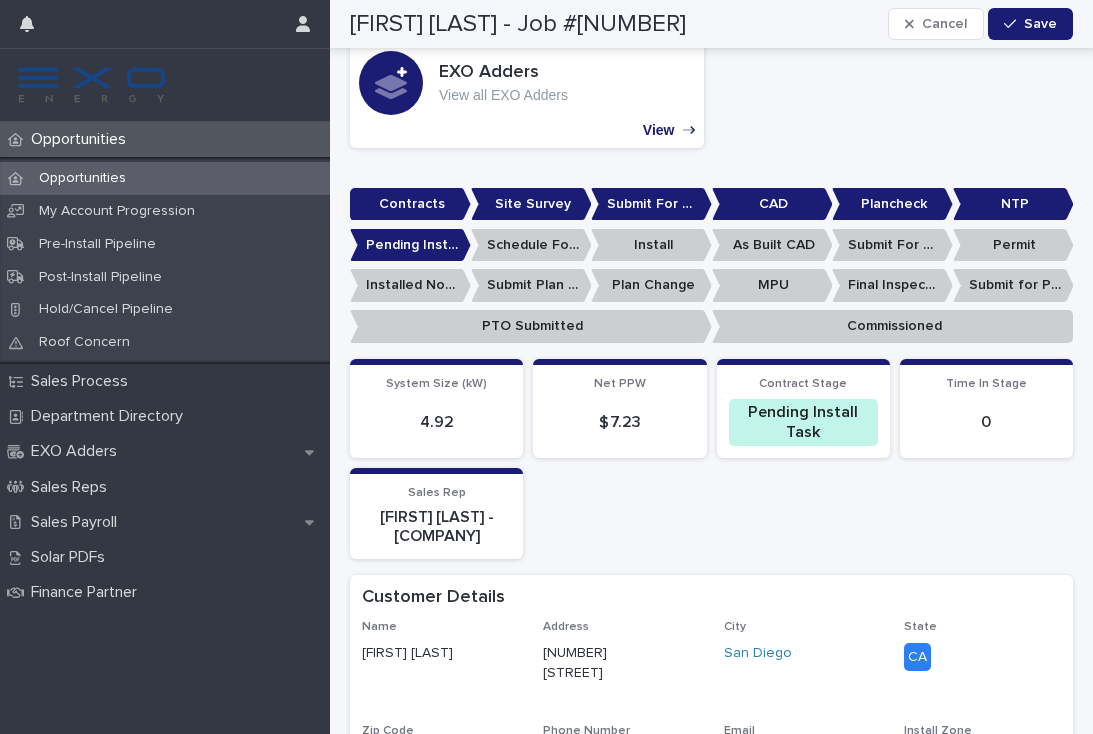 click on "Jose Estrada - Job #10769 Cancel Save" at bounding box center [711, 24] 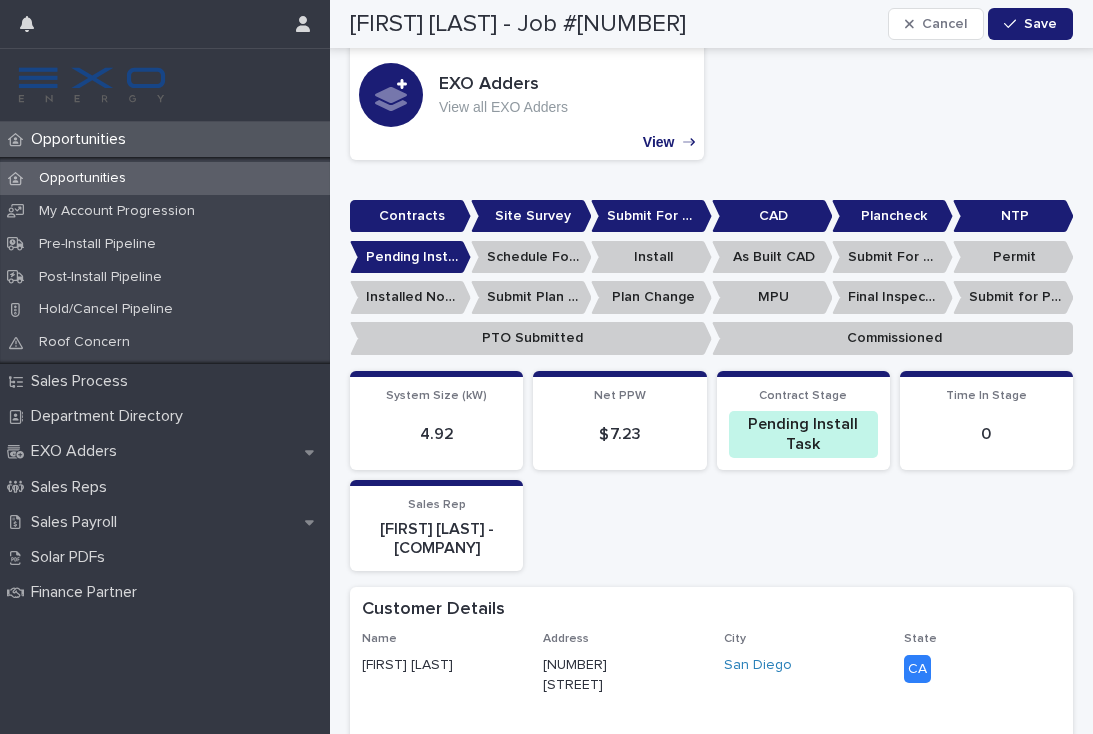 scroll, scrollTop: 460, scrollLeft: 0, axis: vertical 